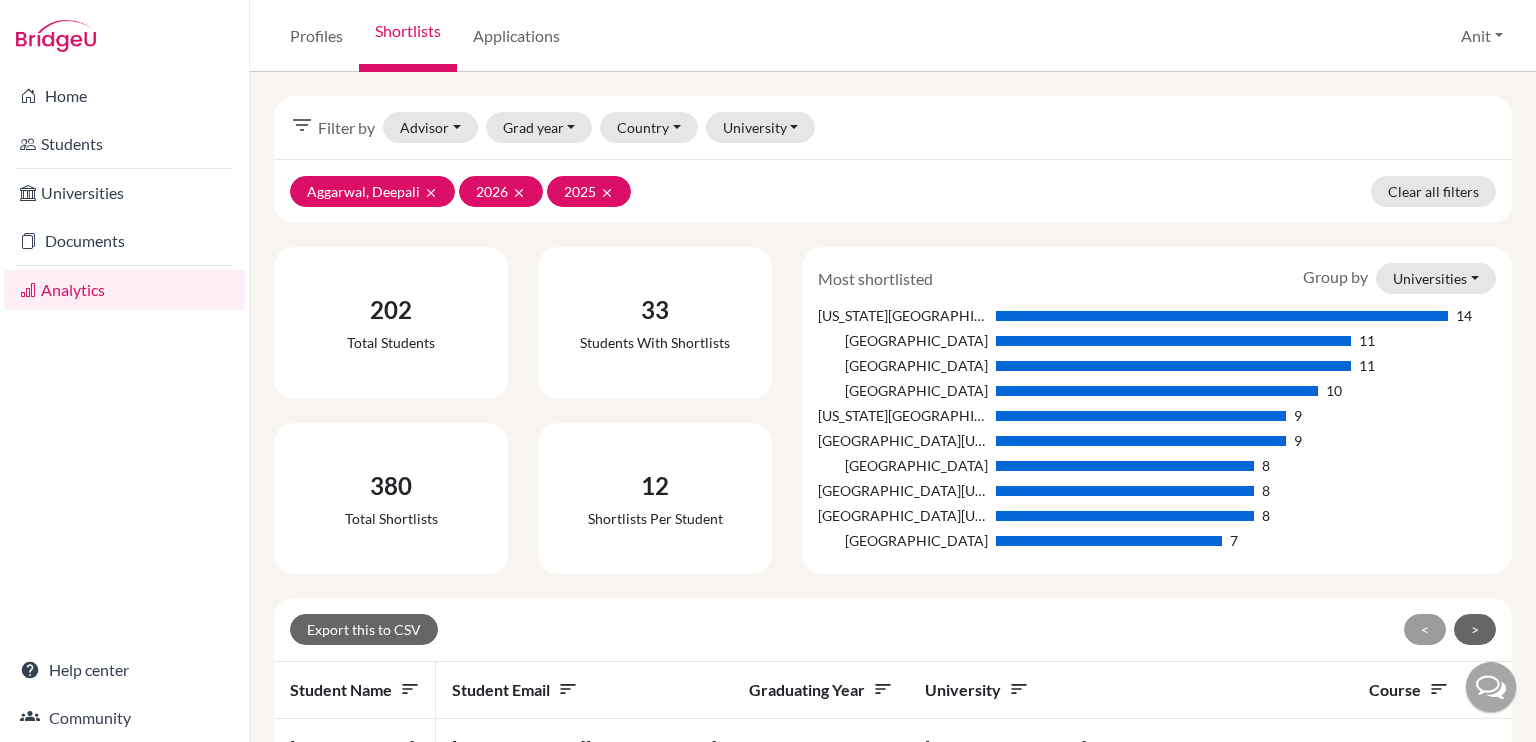 scroll, scrollTop: 0, scrollLeft: 0, axis: both 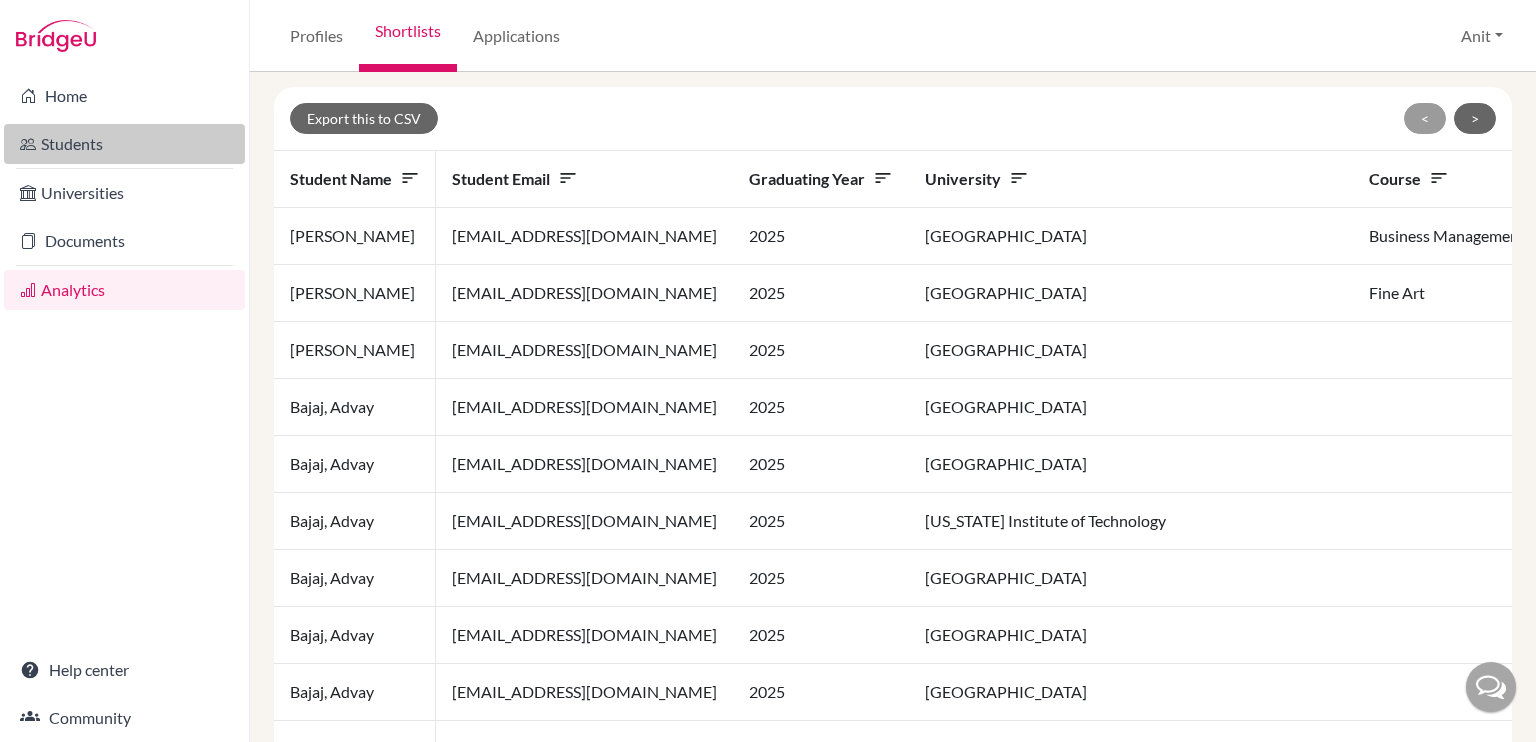 click on "Students" at bounding box center (124, 144) 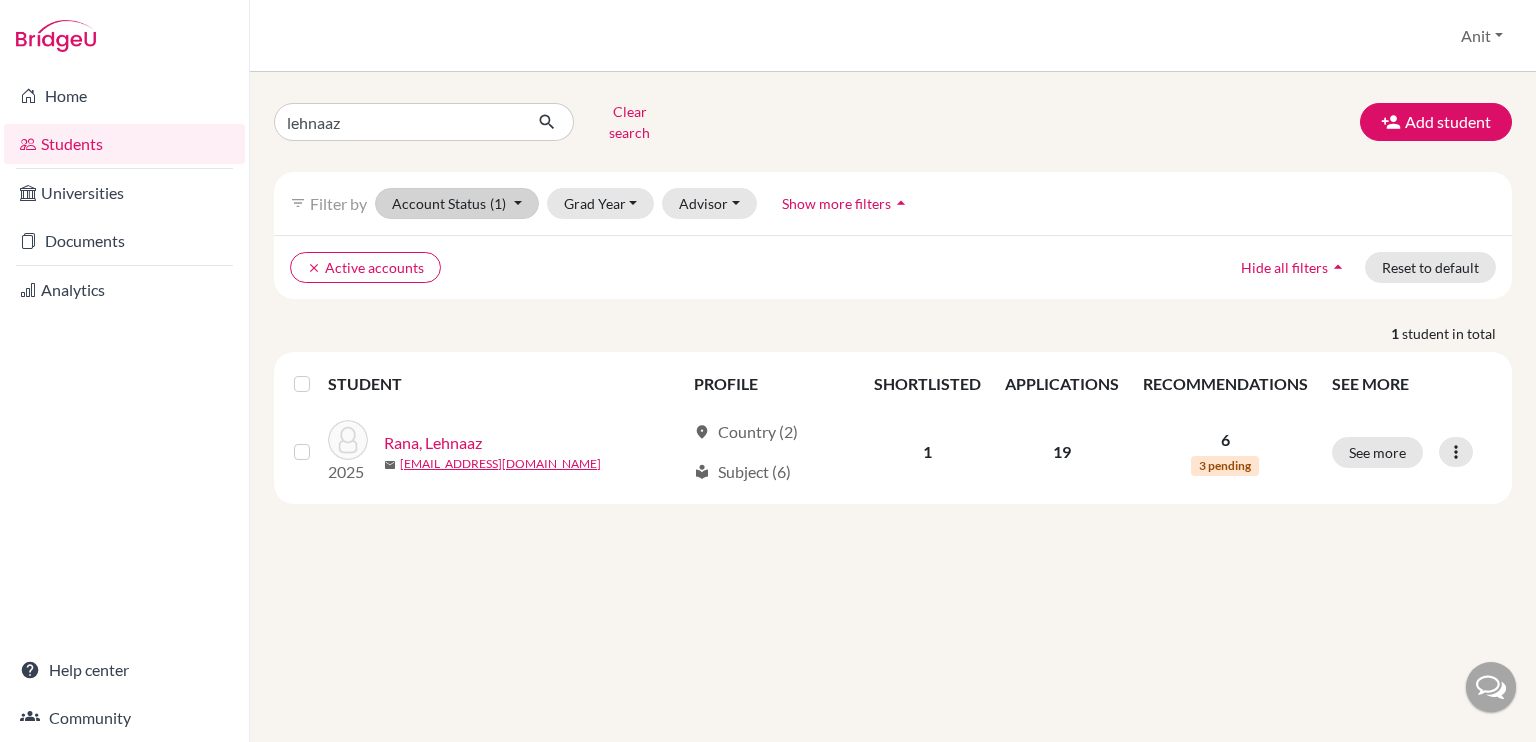 scroll, scrollTop: 0, scrollLeft: 0, axis: both 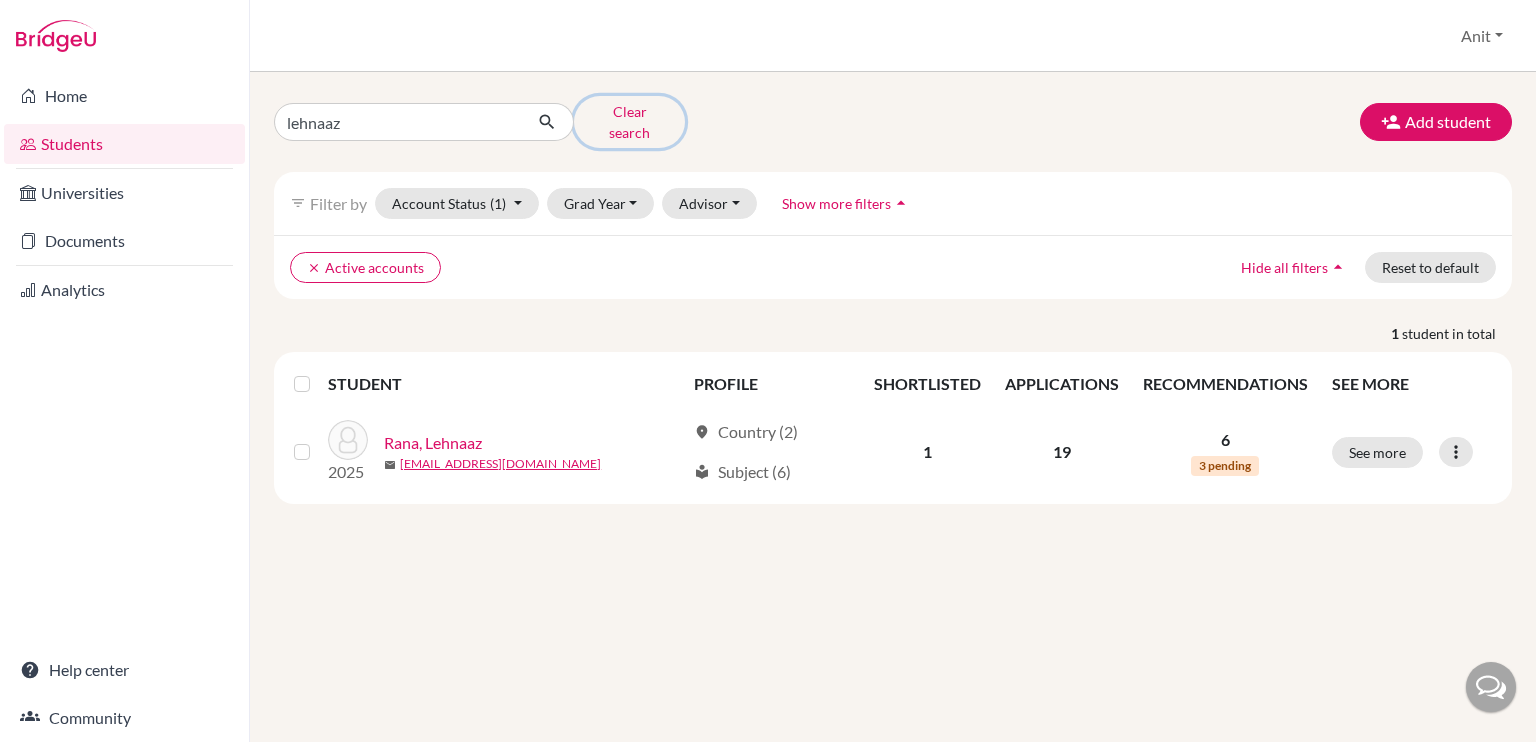 click on "Clear search" at bounding box center (629, 122) 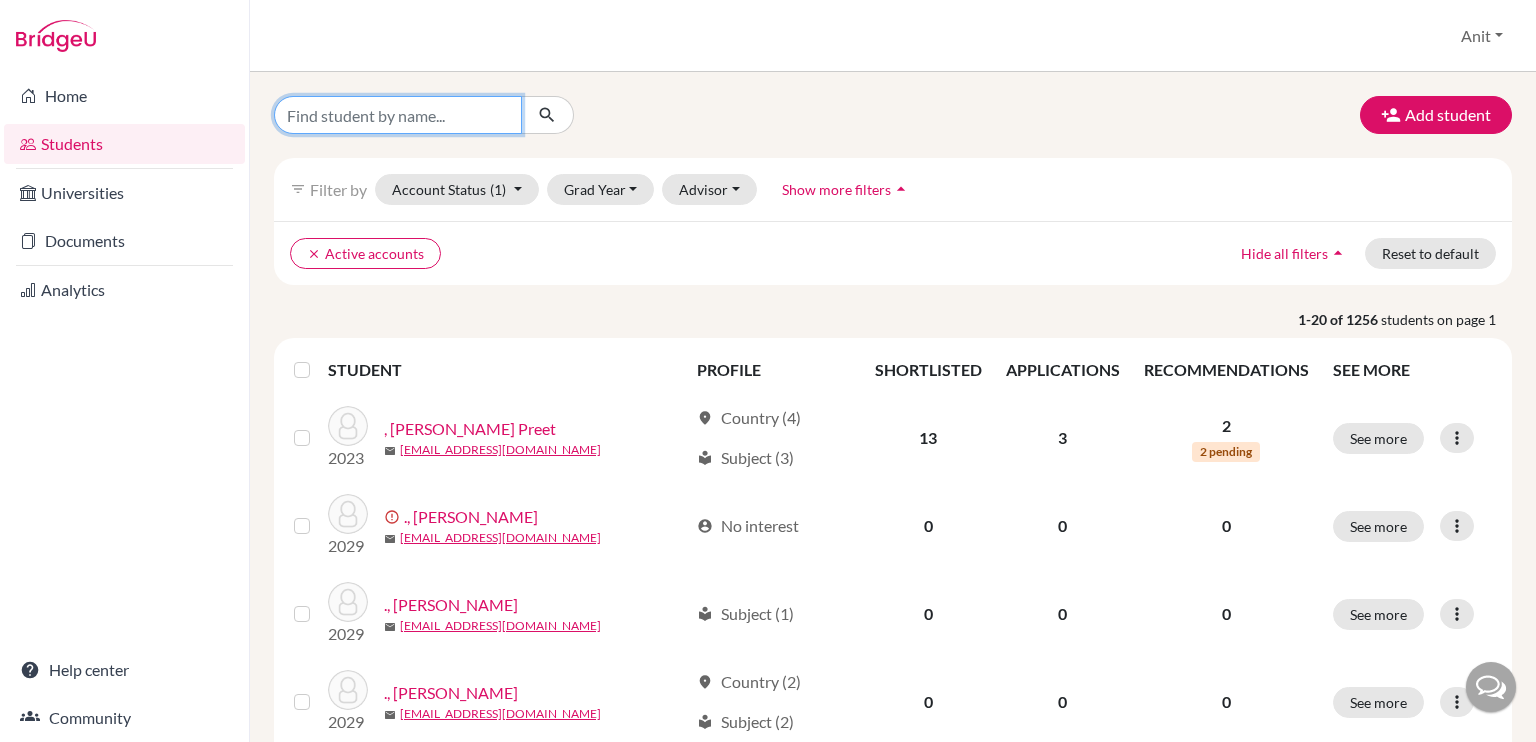 click at bounding box center [398, 115] 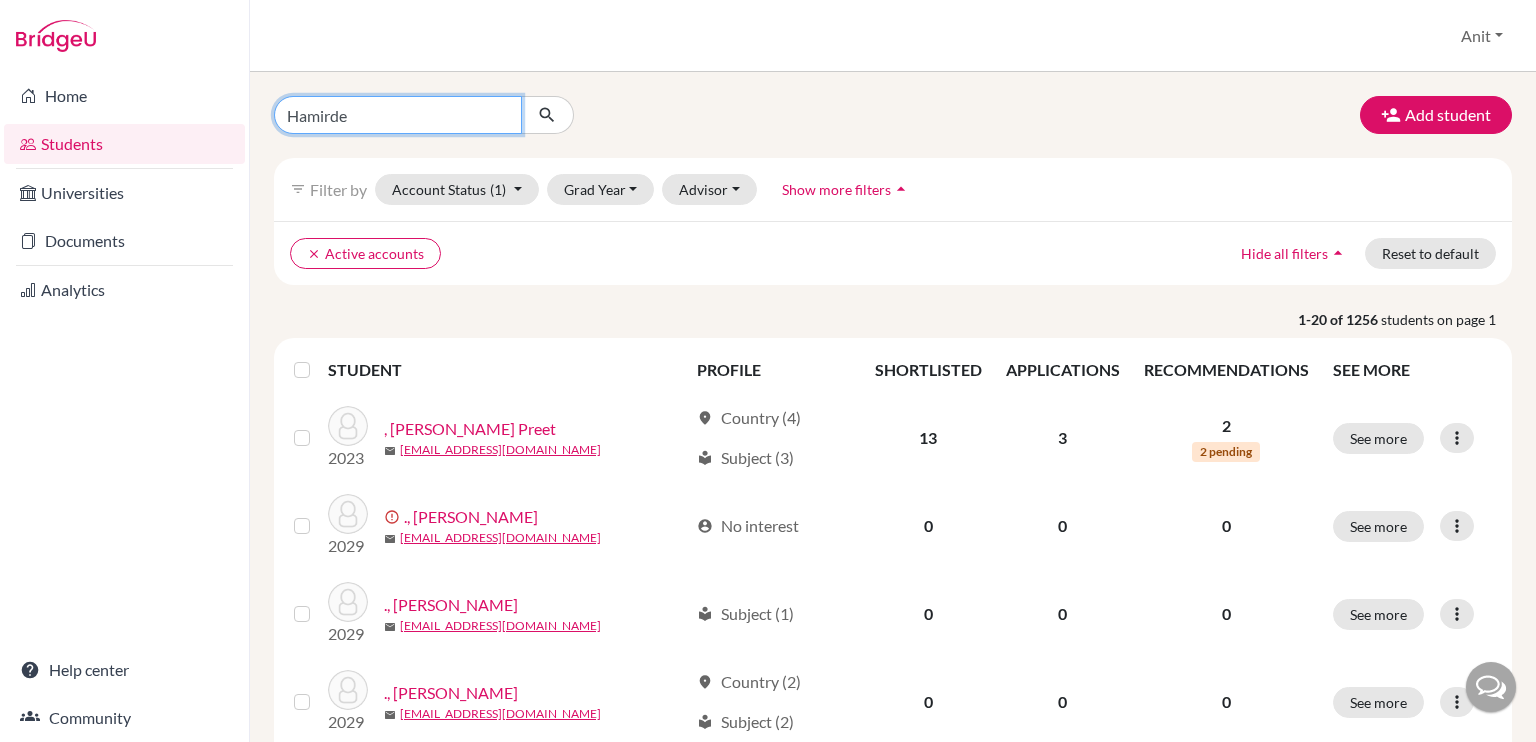 type on "Hamirdev" 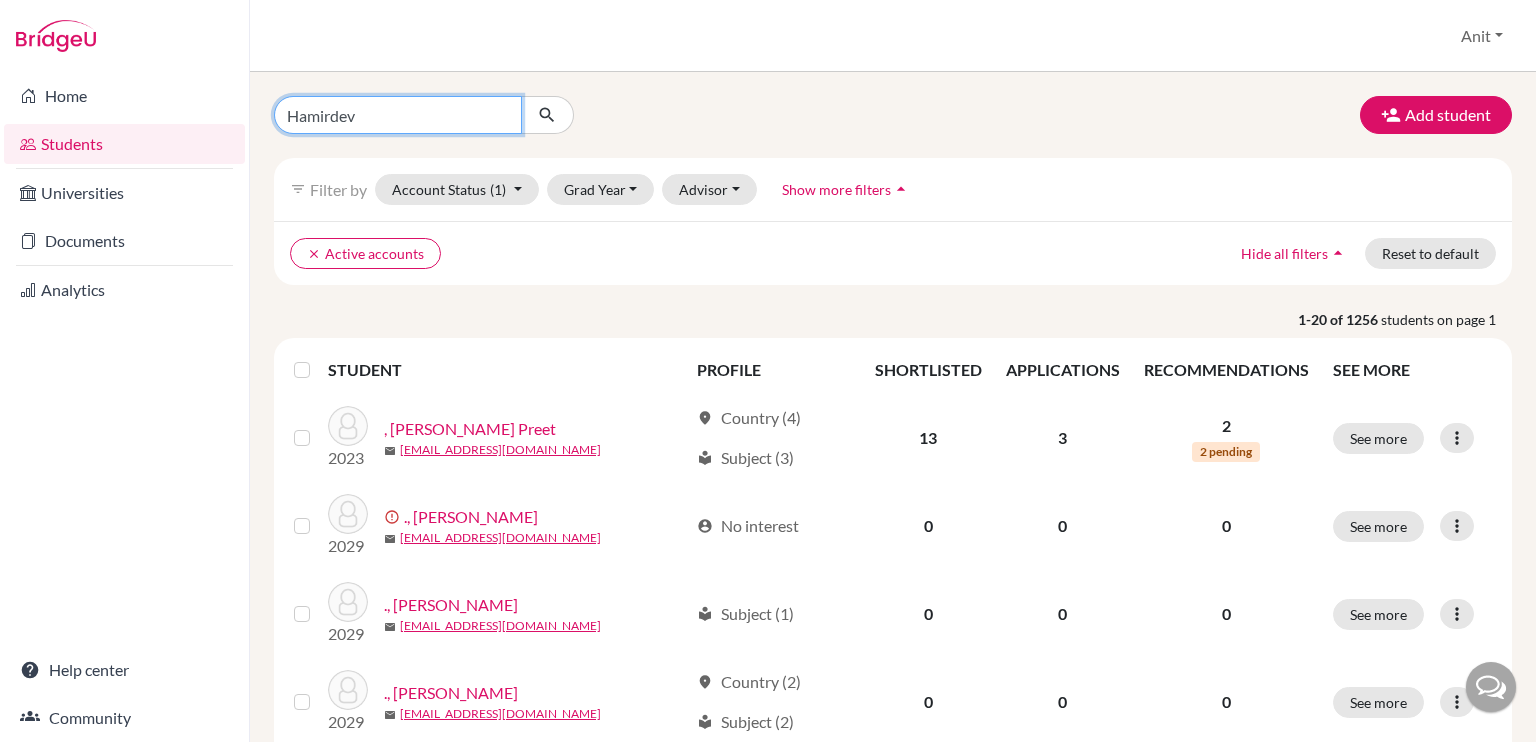 click at bounding box center (547, 115) 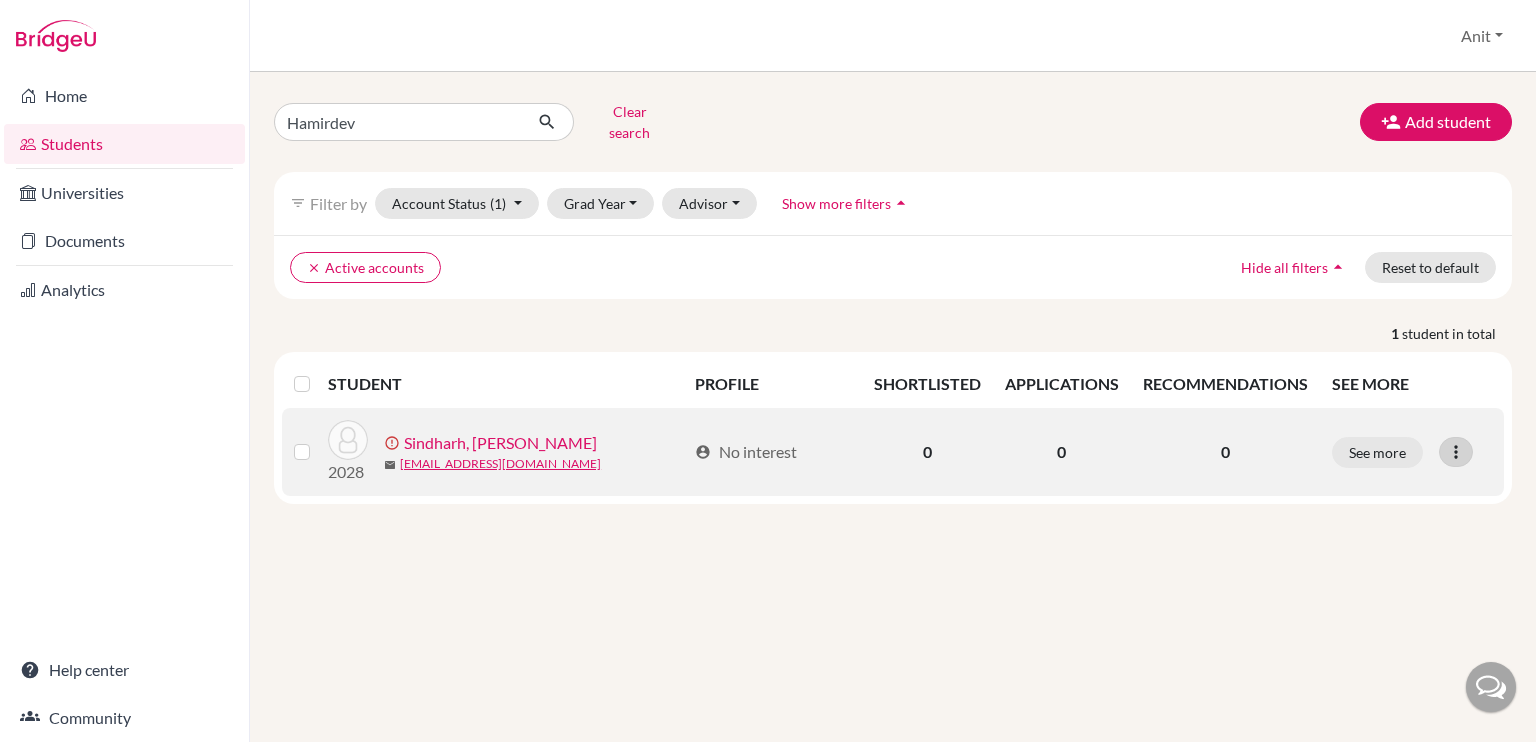 click at bounding box center (1456, 452) 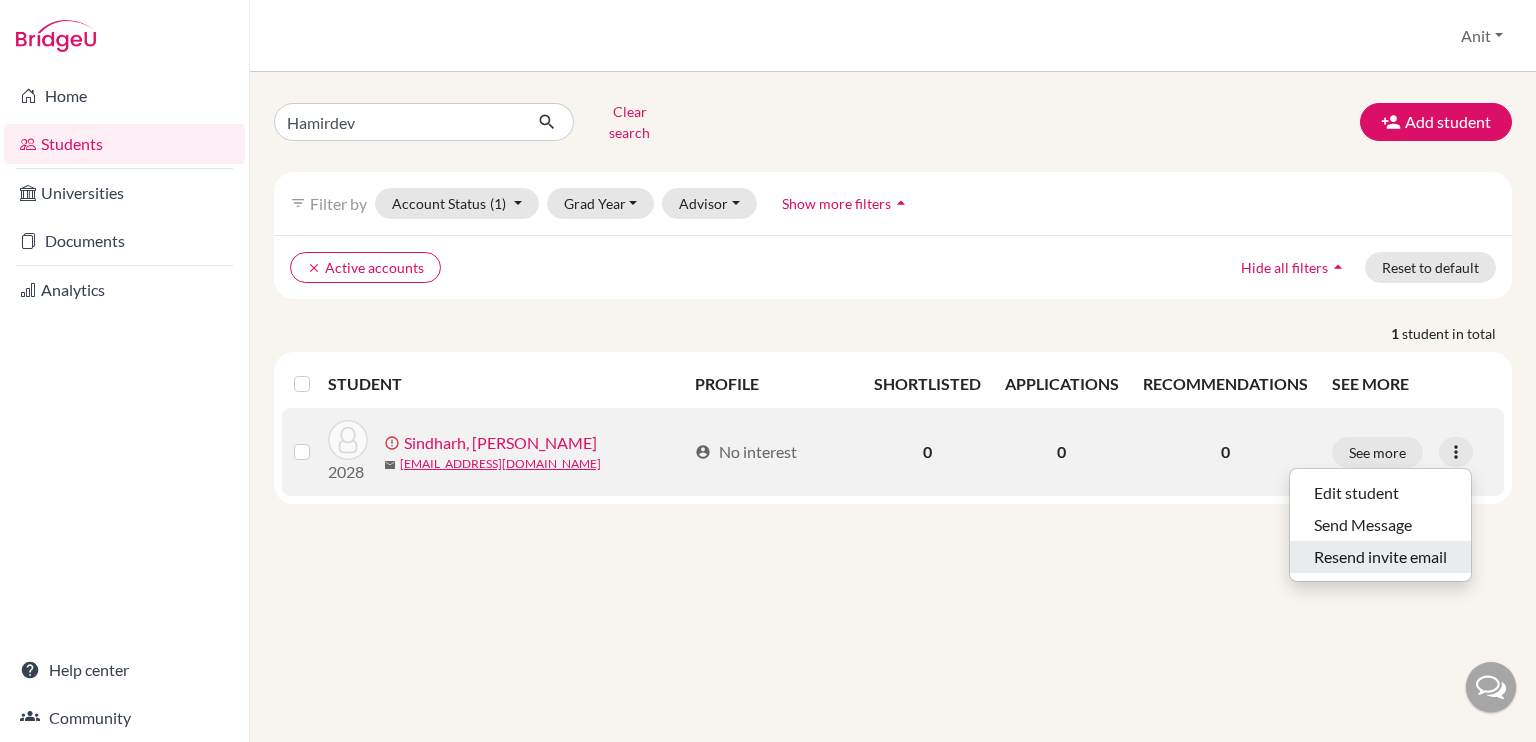 click on "Resend invite email" at bounding box center [1380, 557] 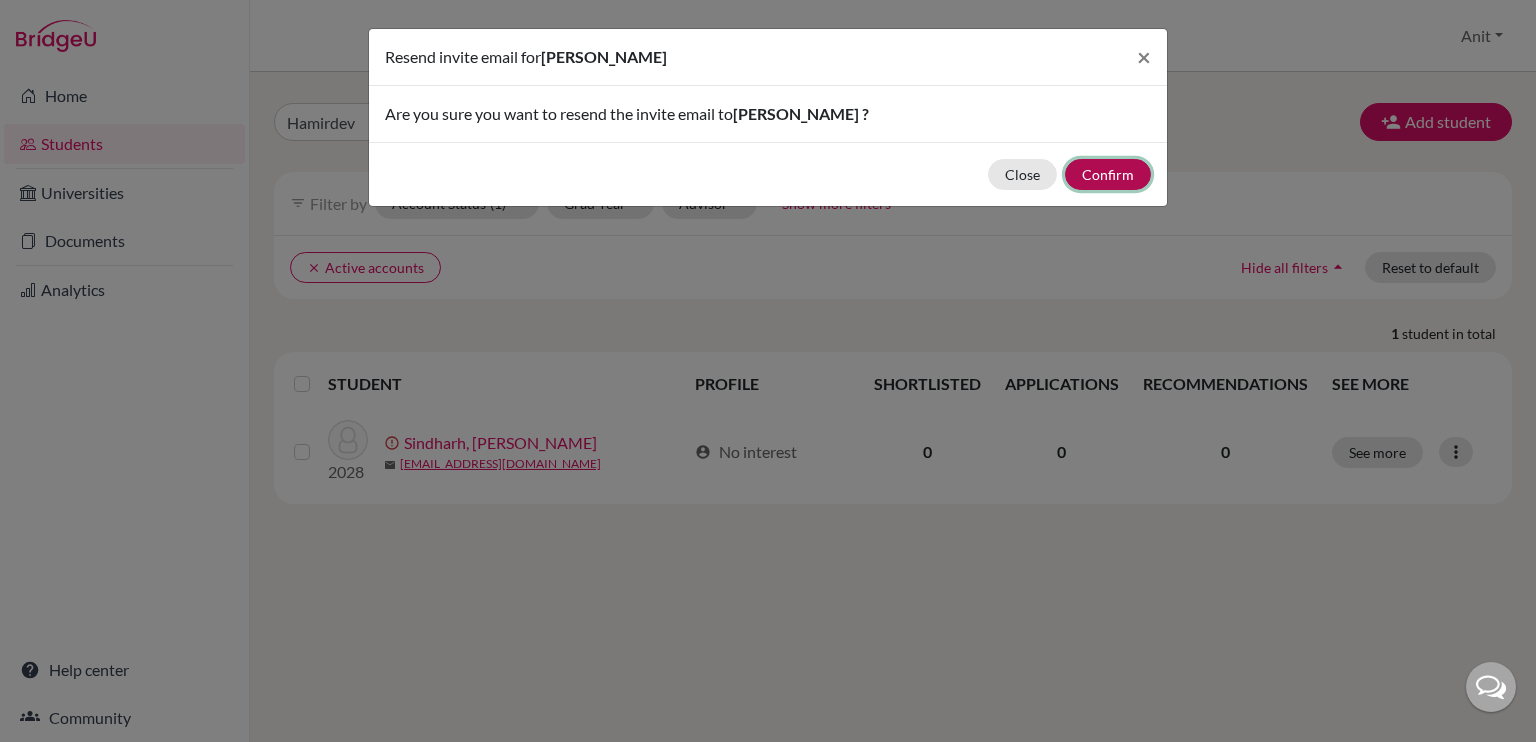click on "Confirm" at bounding box center (1108, 174) 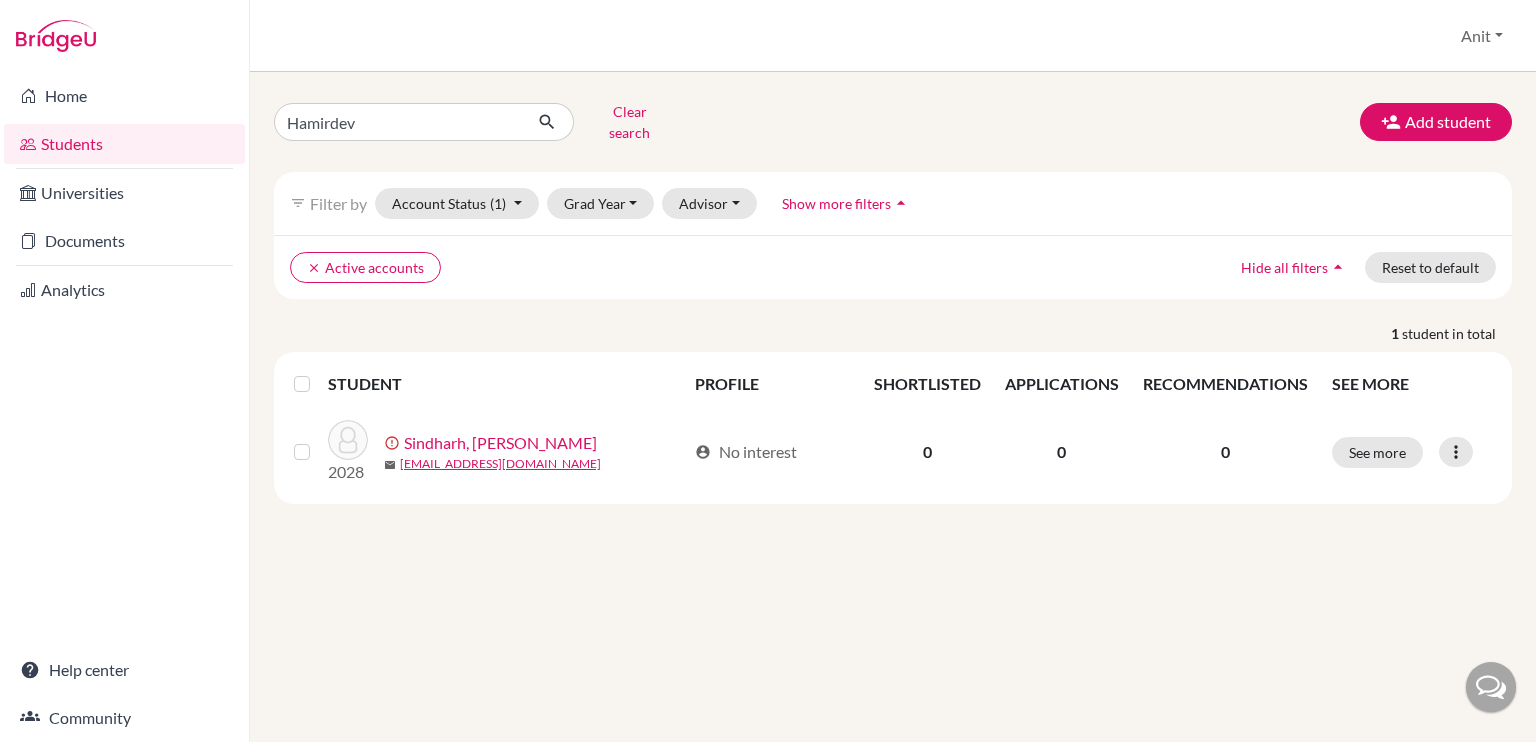 scroll, scrollTop: 0, scrollLeft: 0, axis: both 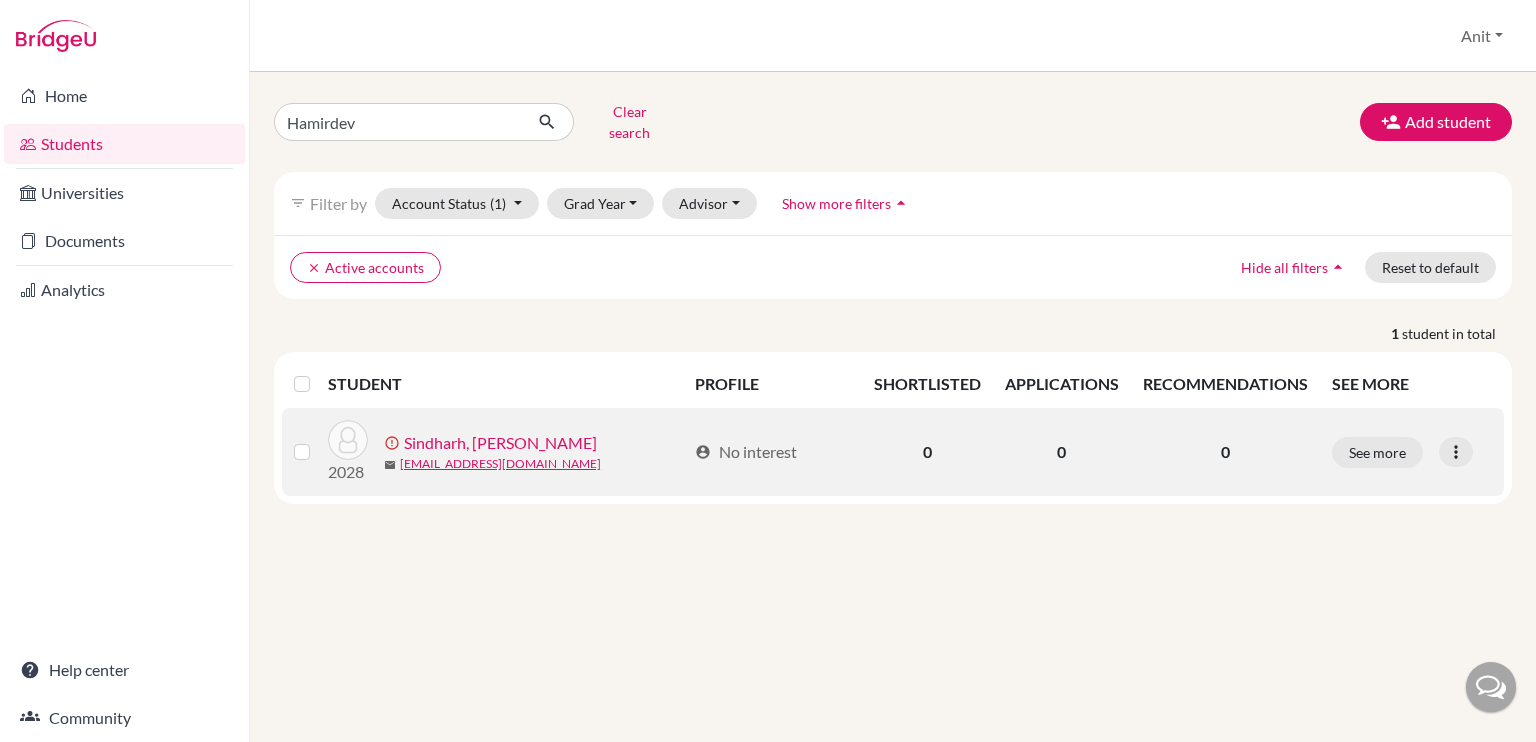 click on "Sindharh, Hamir Dev" at bounding box center (500, 443) 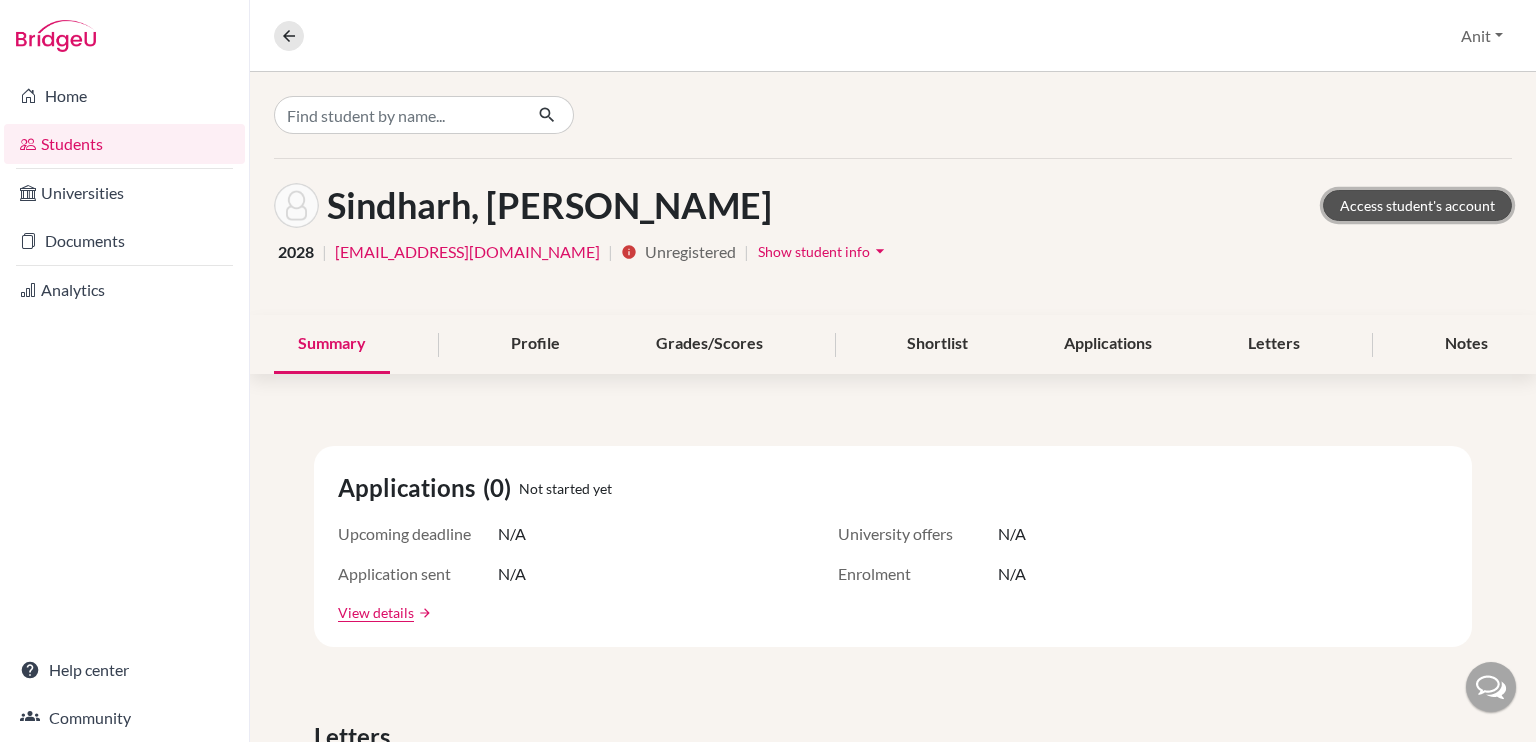 click on "Access student's account" at bounding box center [1417, 205] 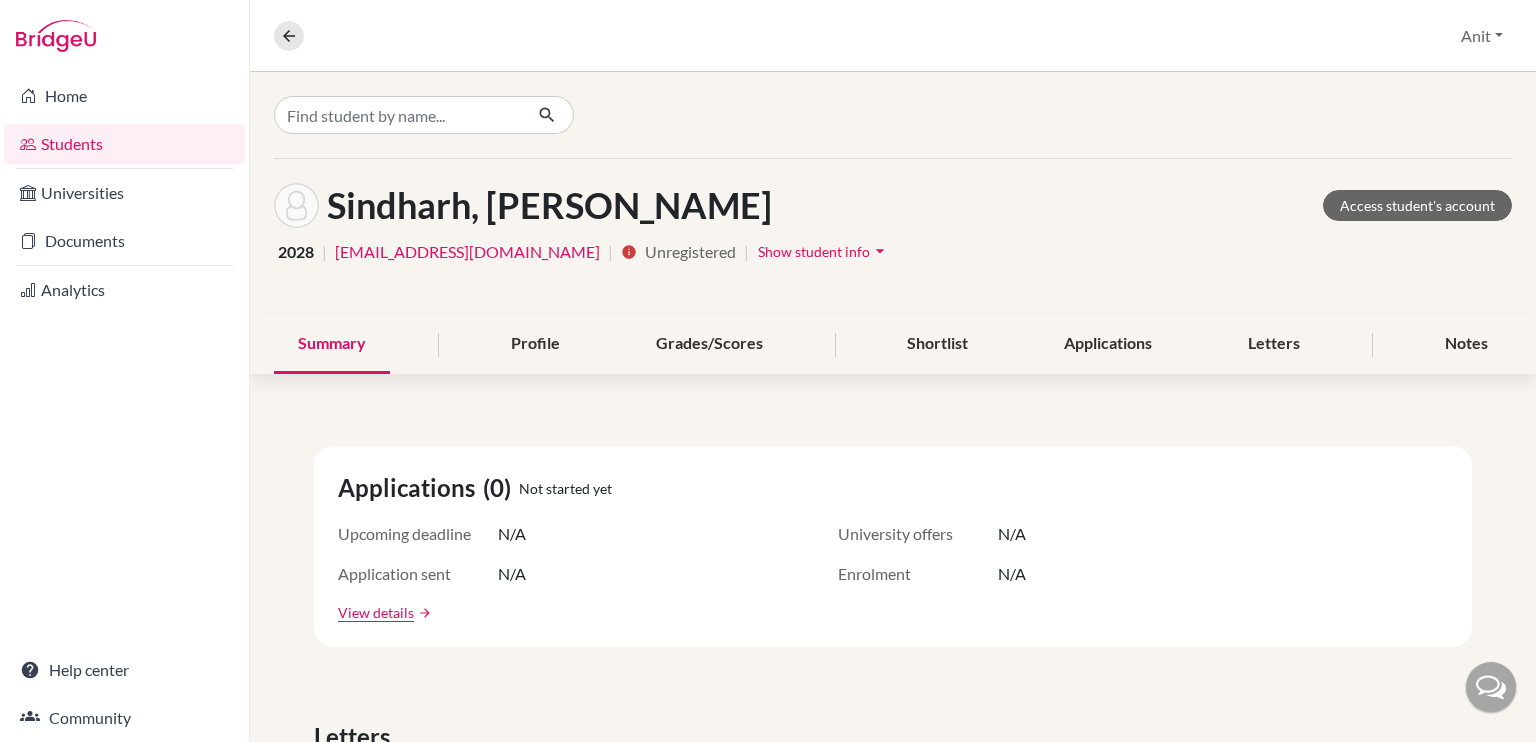 scroll, scrollTop: 0, scrollLeft: 0, axis: both 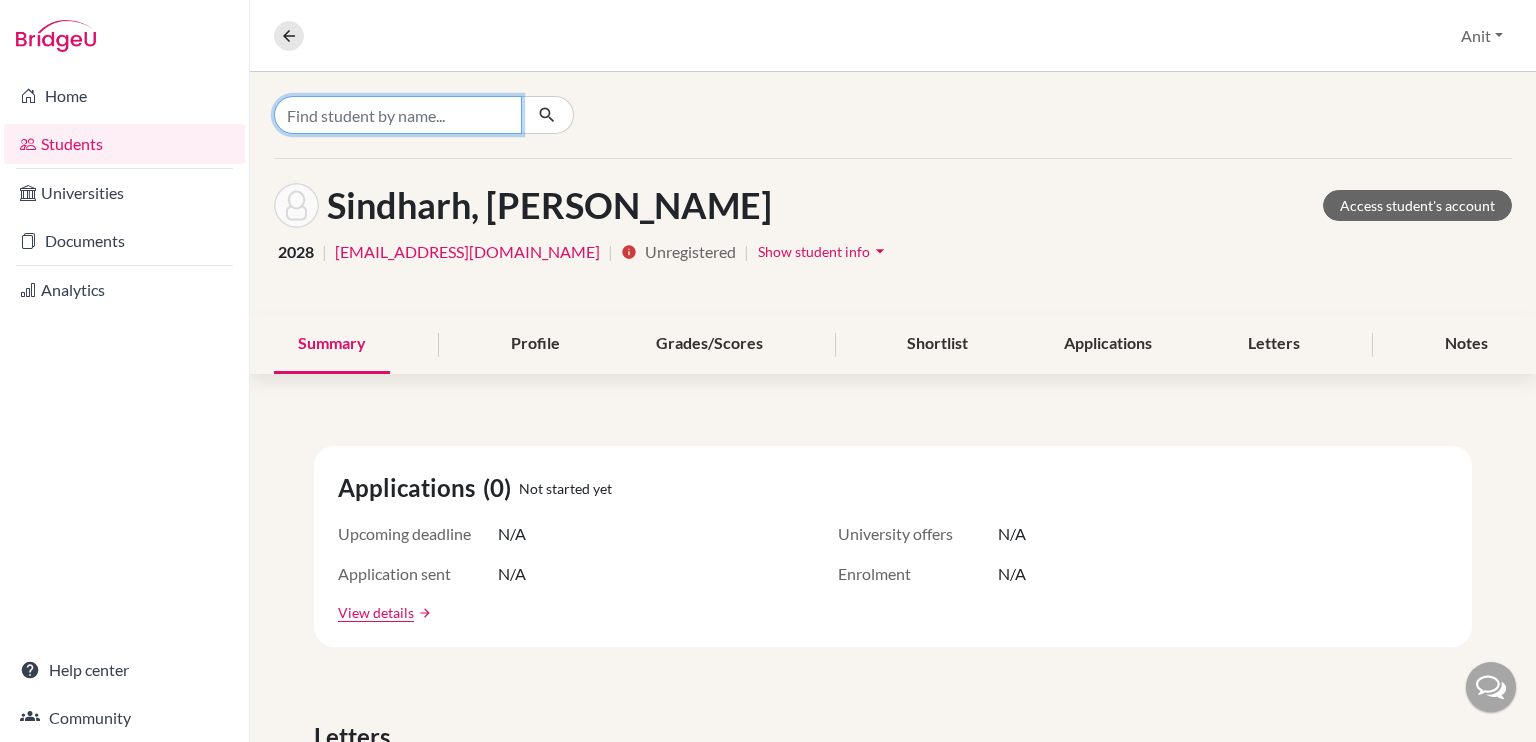 click at bounding box center [398, 115] 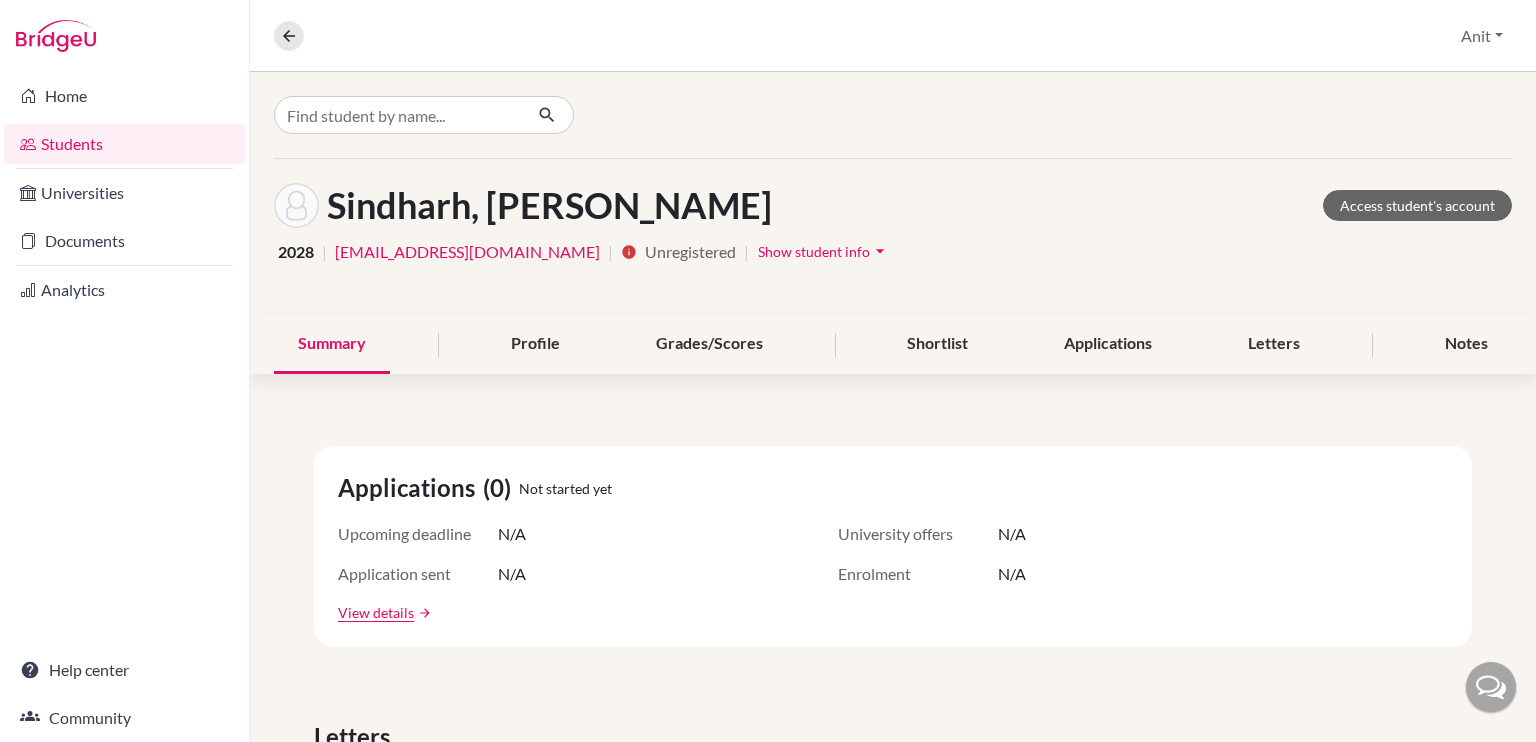 click on "Students" at bounding box center [124, 144] 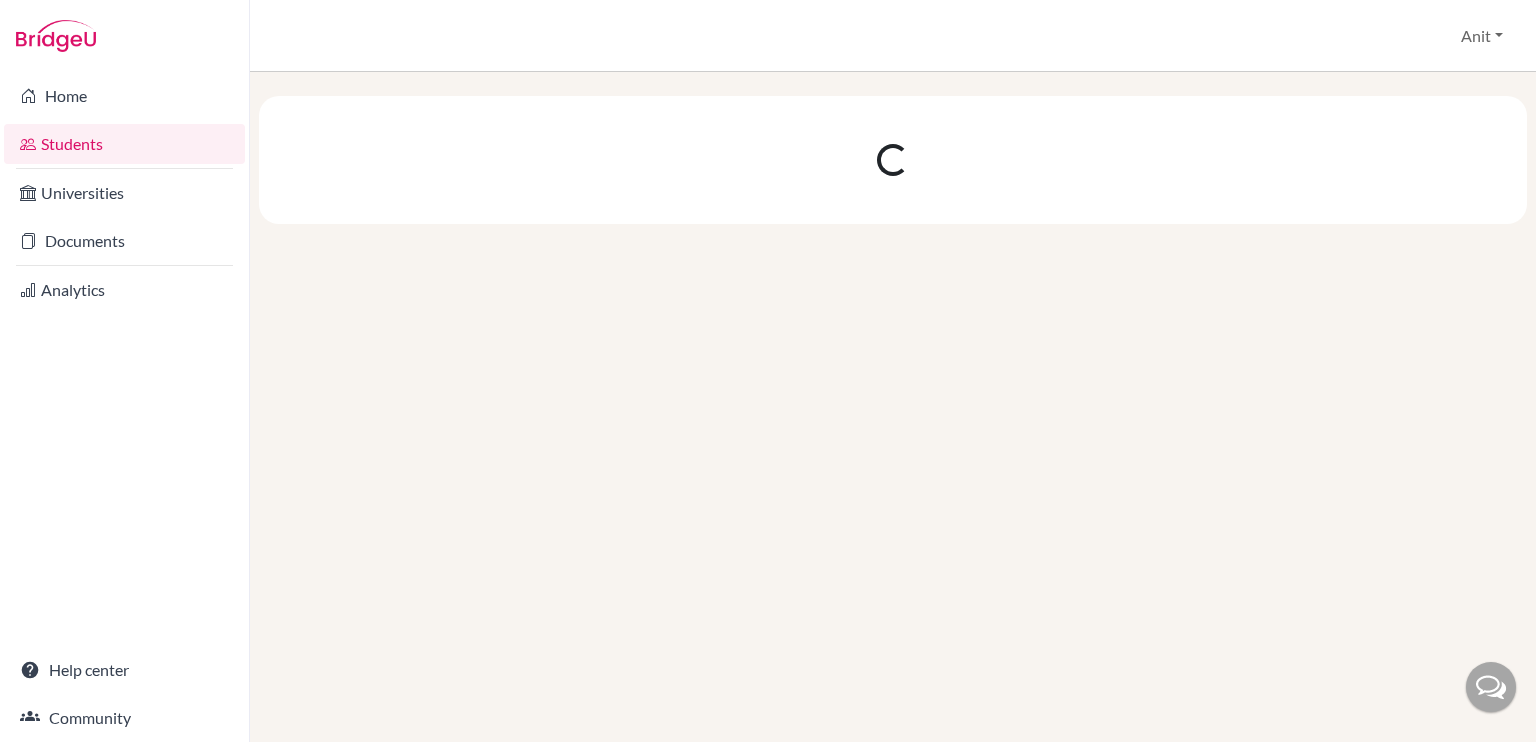 scroll, scrollTop: 0, scrollLeft: 0, axis: both 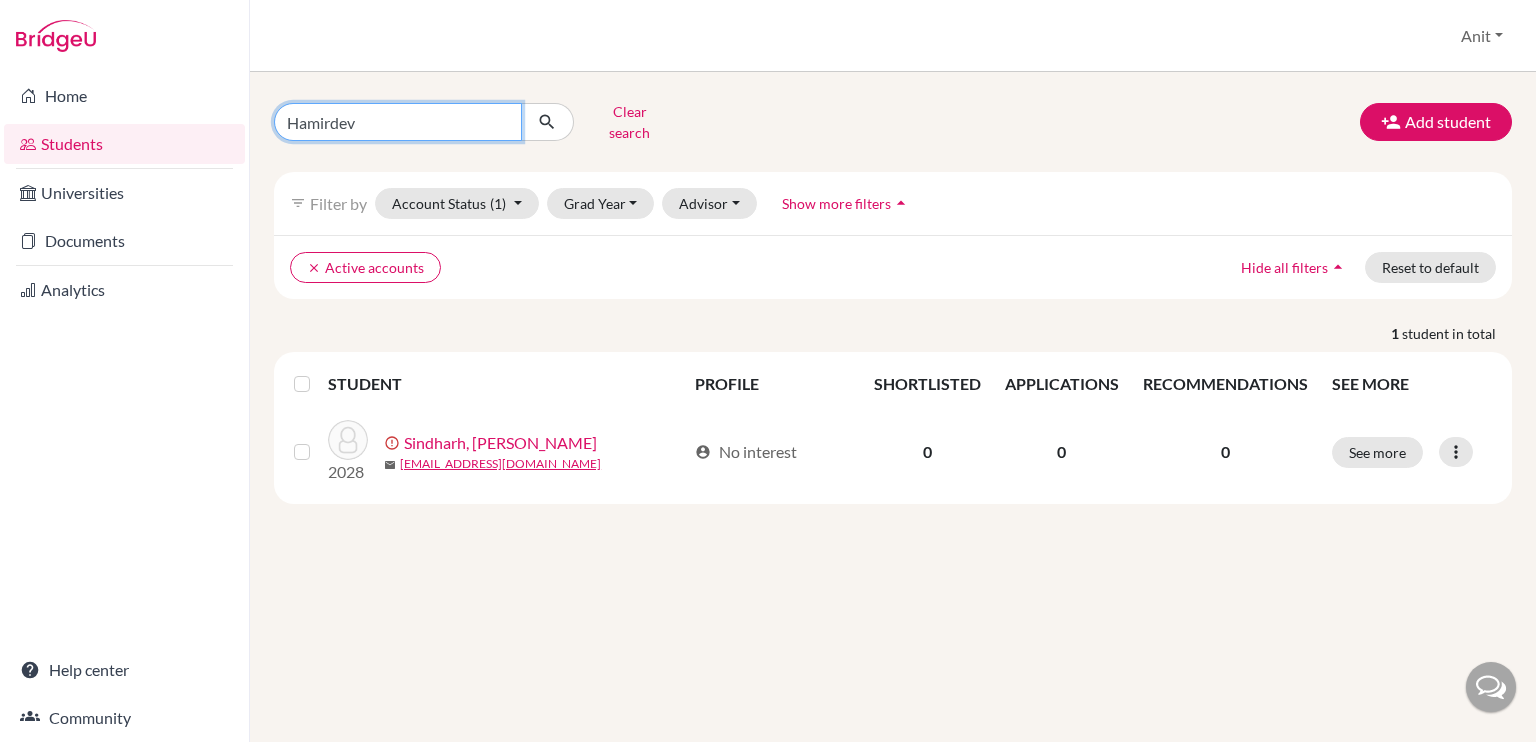 click on "Hamirdev" at bounding box center [398, 122] 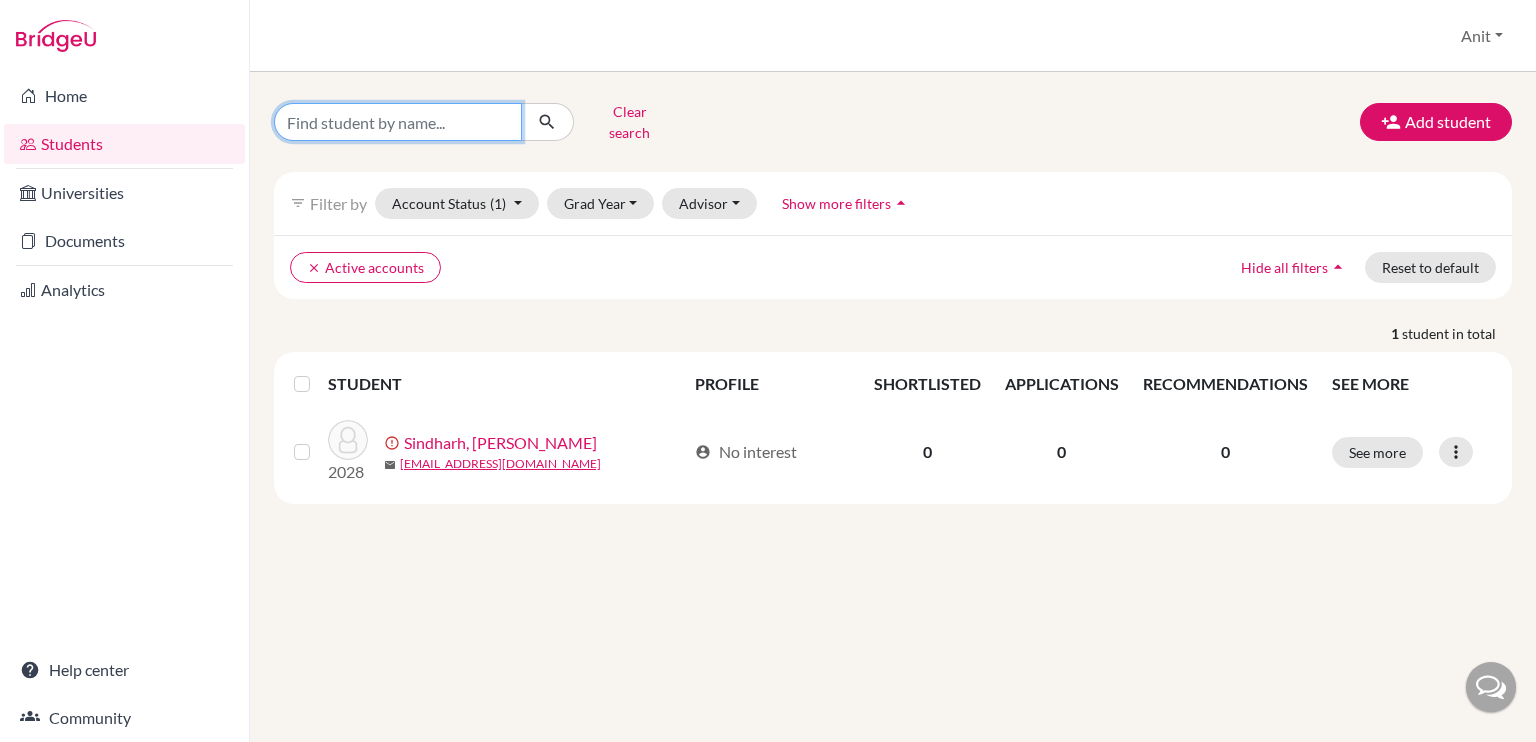 click at bounding box center [398, 122] 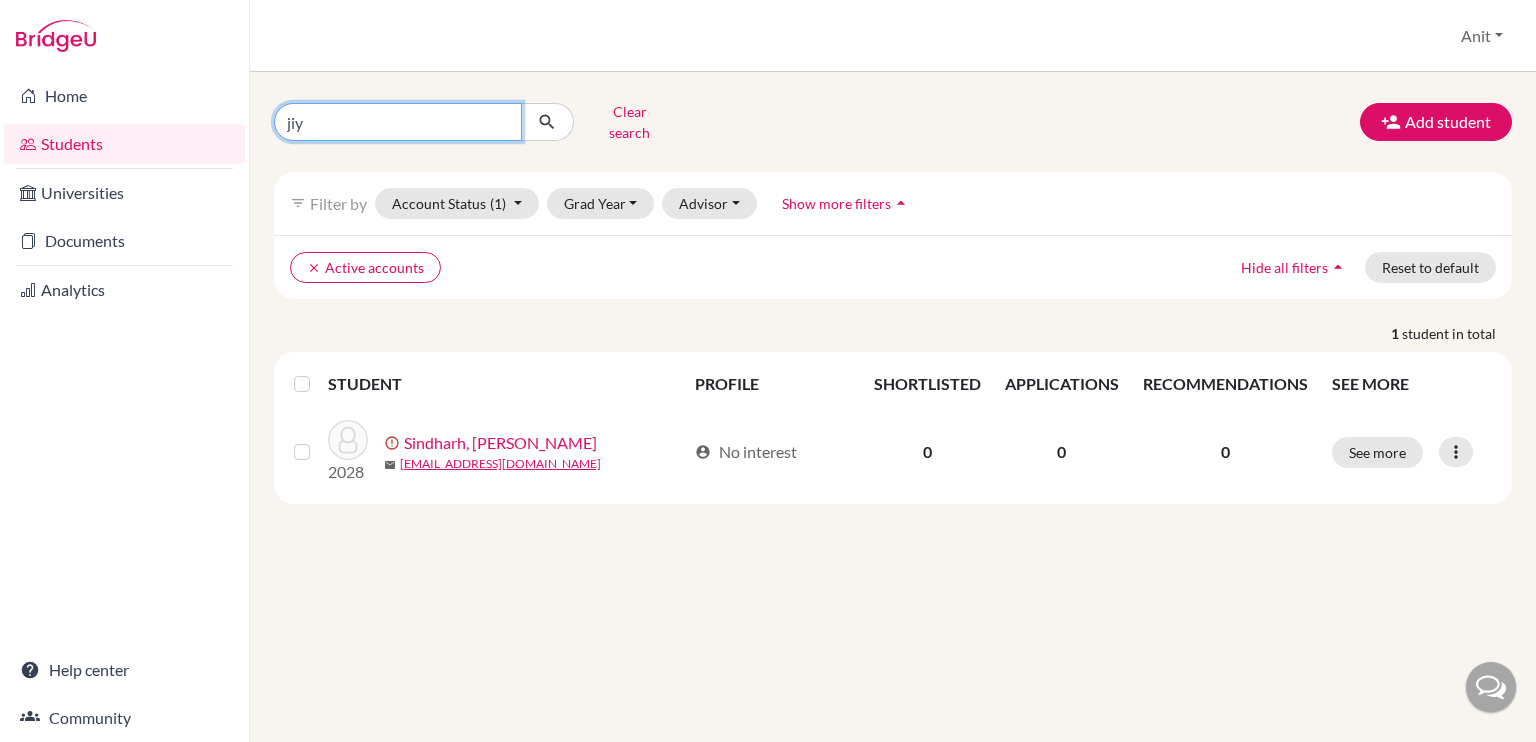 type on "jiya" 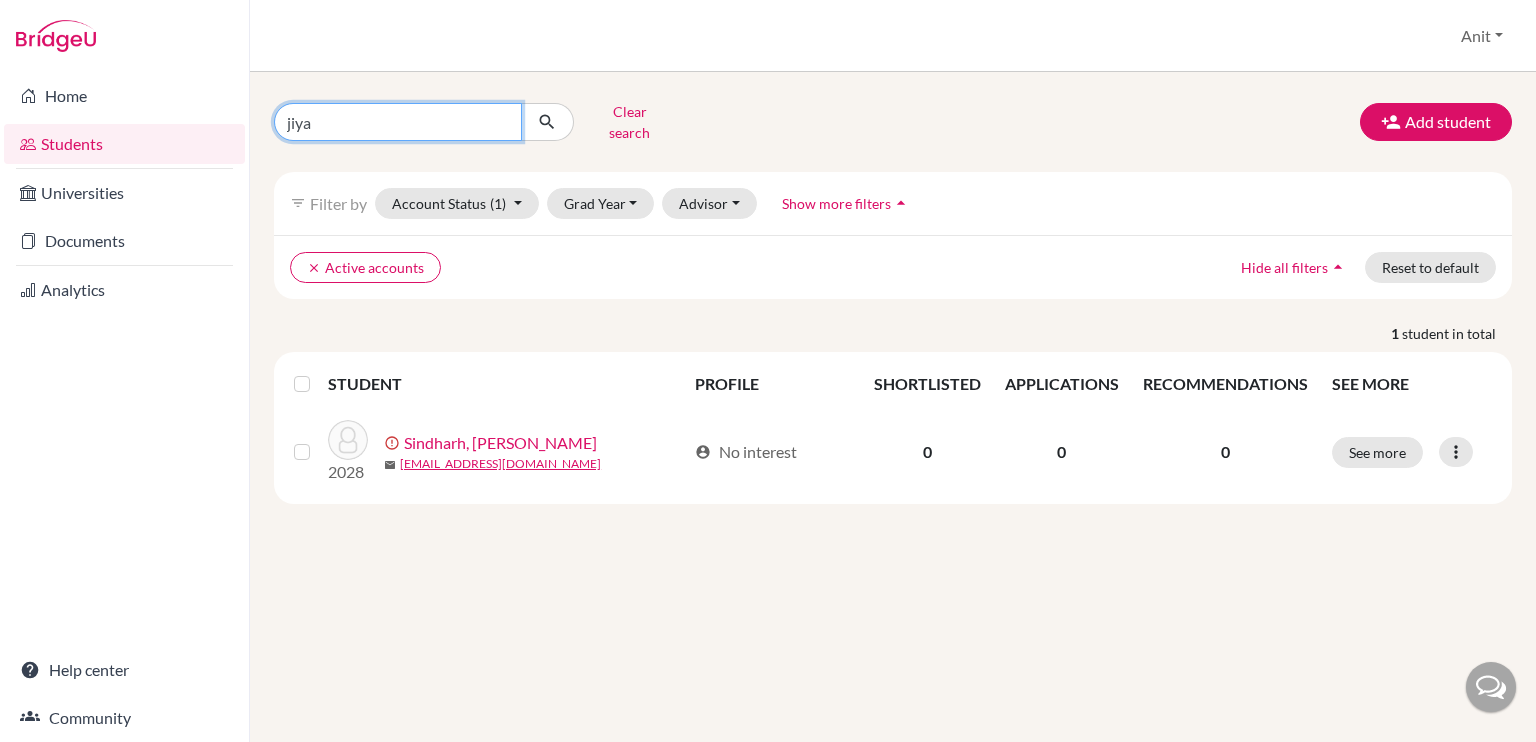 click at bounding box center [547, 122] 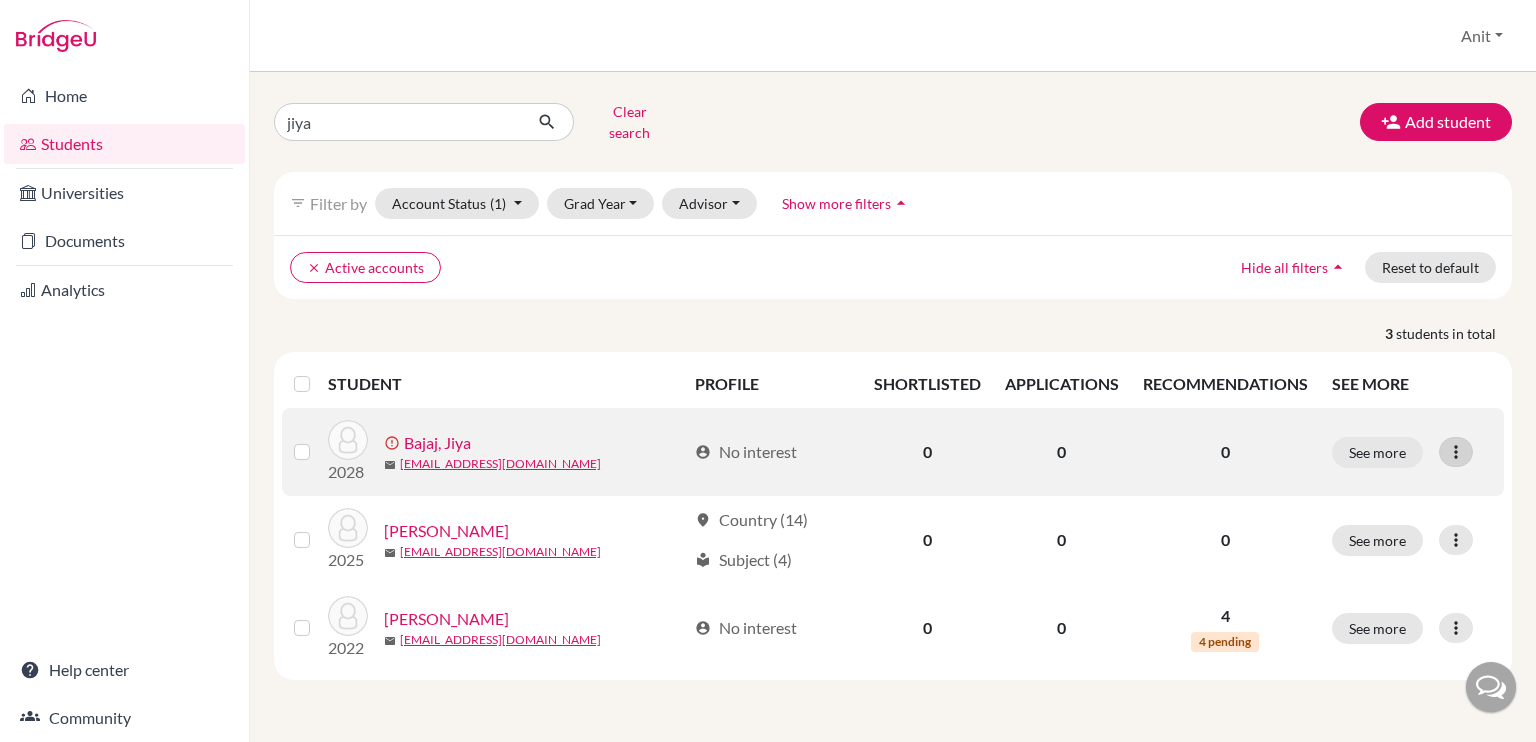 click at bounding box center (1456, 452) 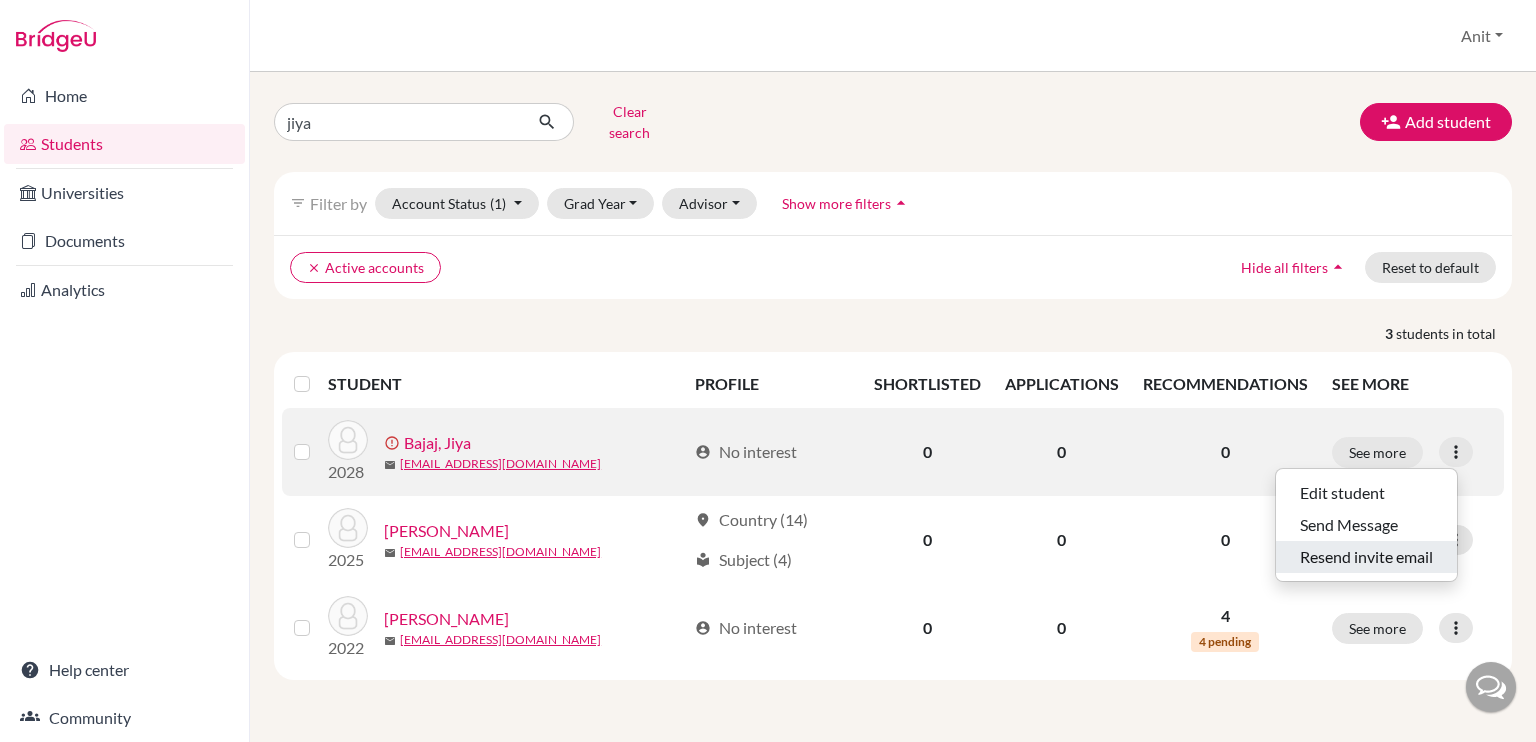 click on "Resend invite email" at bounding box center (1366, 557) 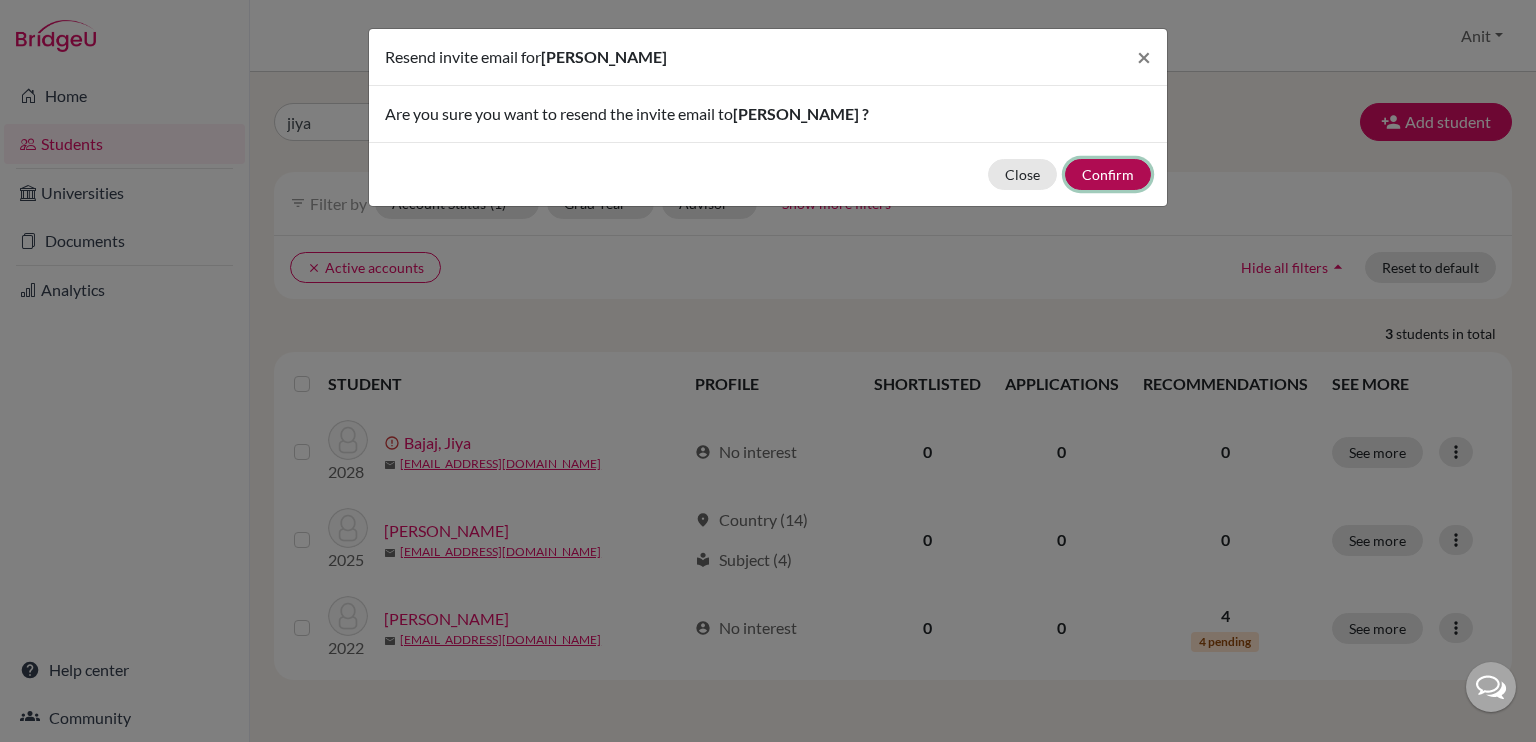 click on "Confirm" at bounding box center [1108, 174] 